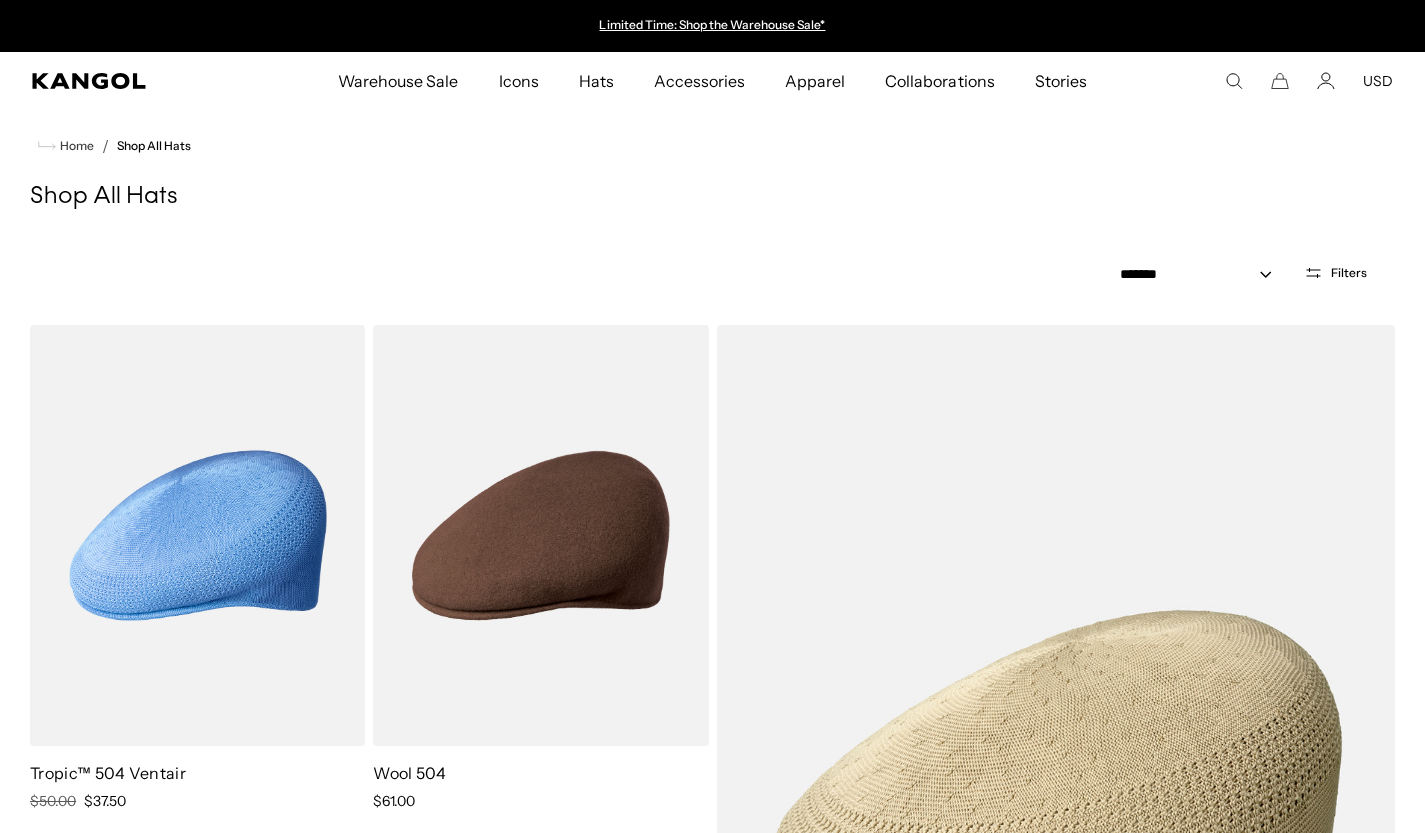 scroll, scrollTop: 1500, scrollLeft: 0, axis: vertical 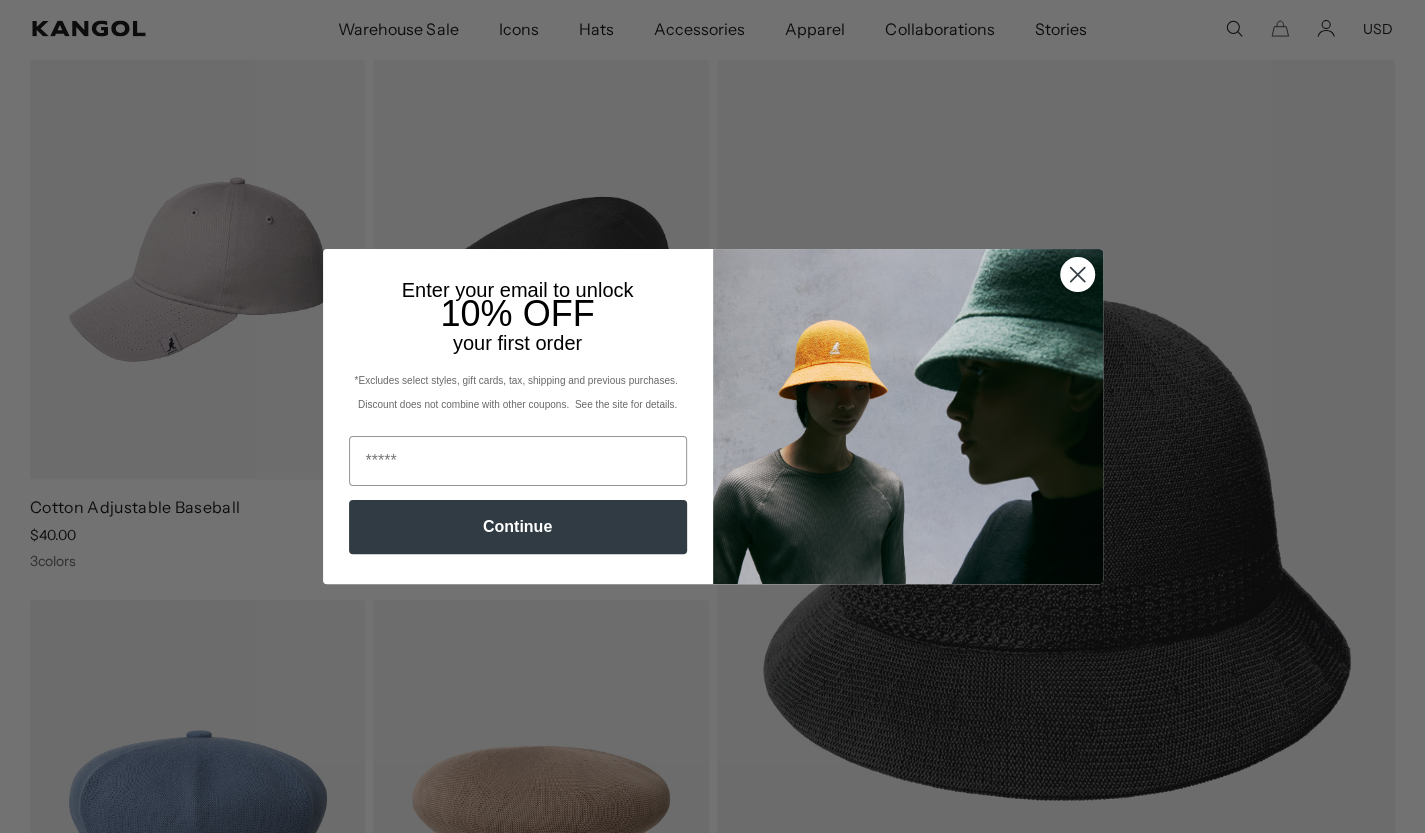 click at bounding box center (1076, 274) 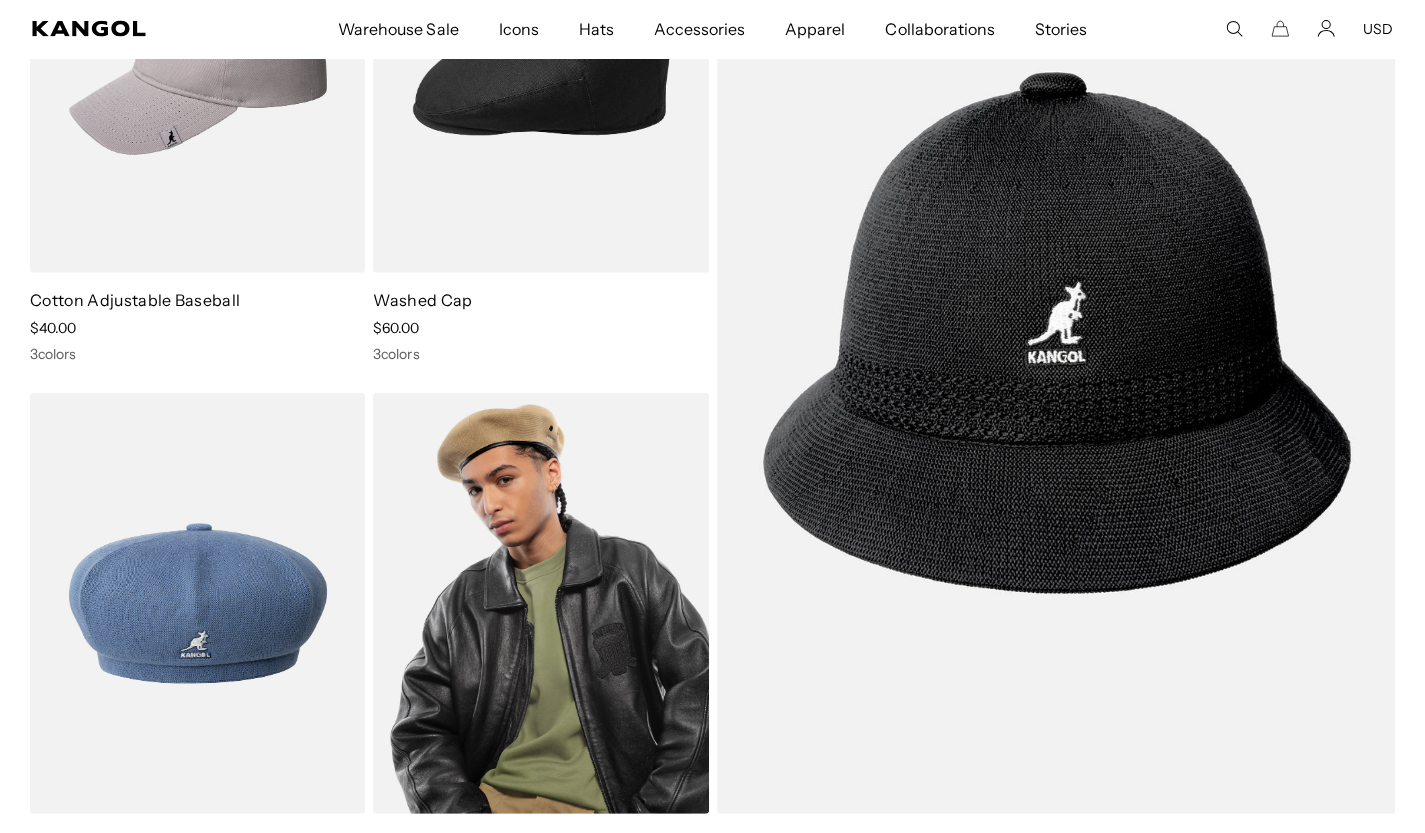 scroll, scrollTop: 2800, scrollLeft: 0, axis: vertical 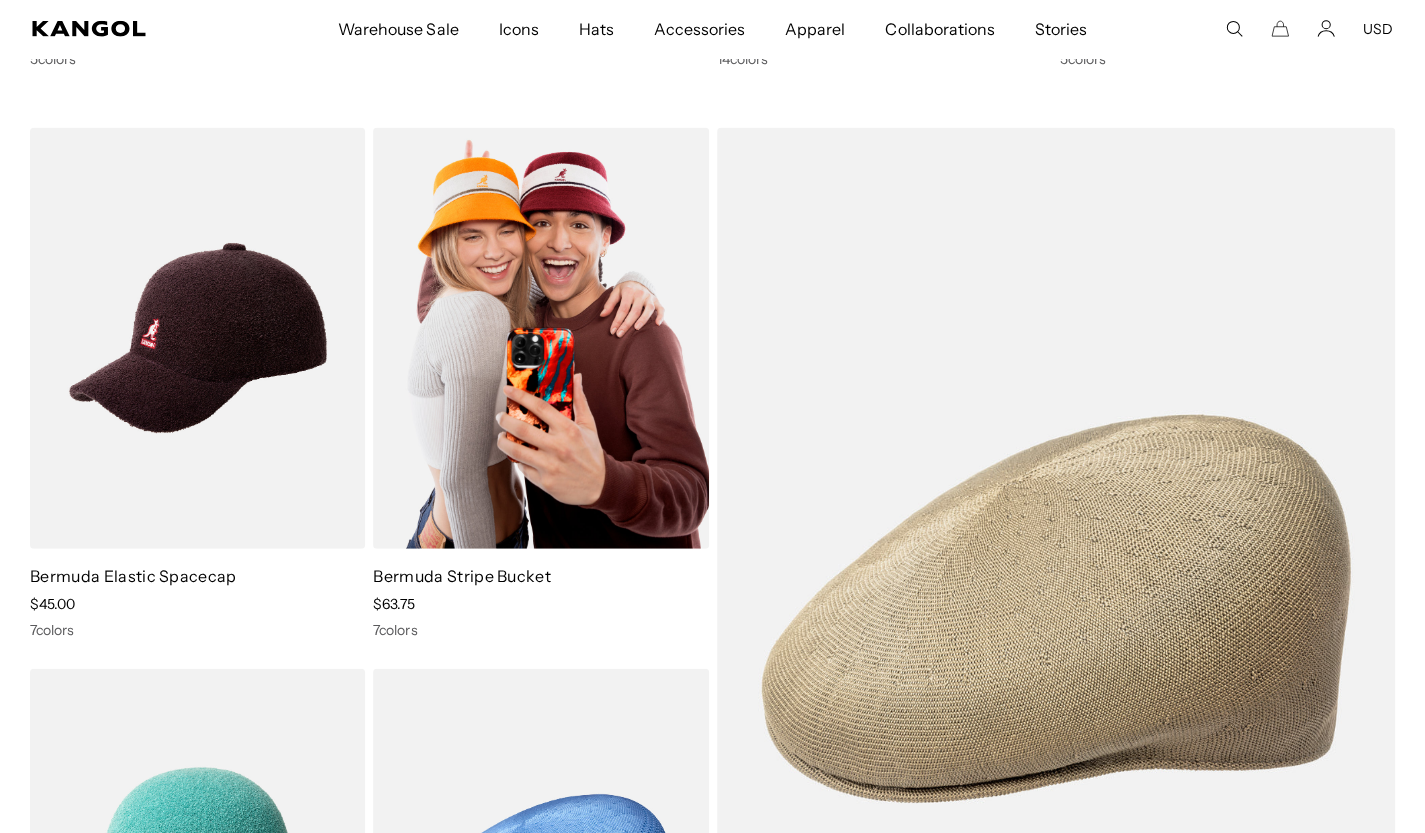 click at bounding box center [540, 338] 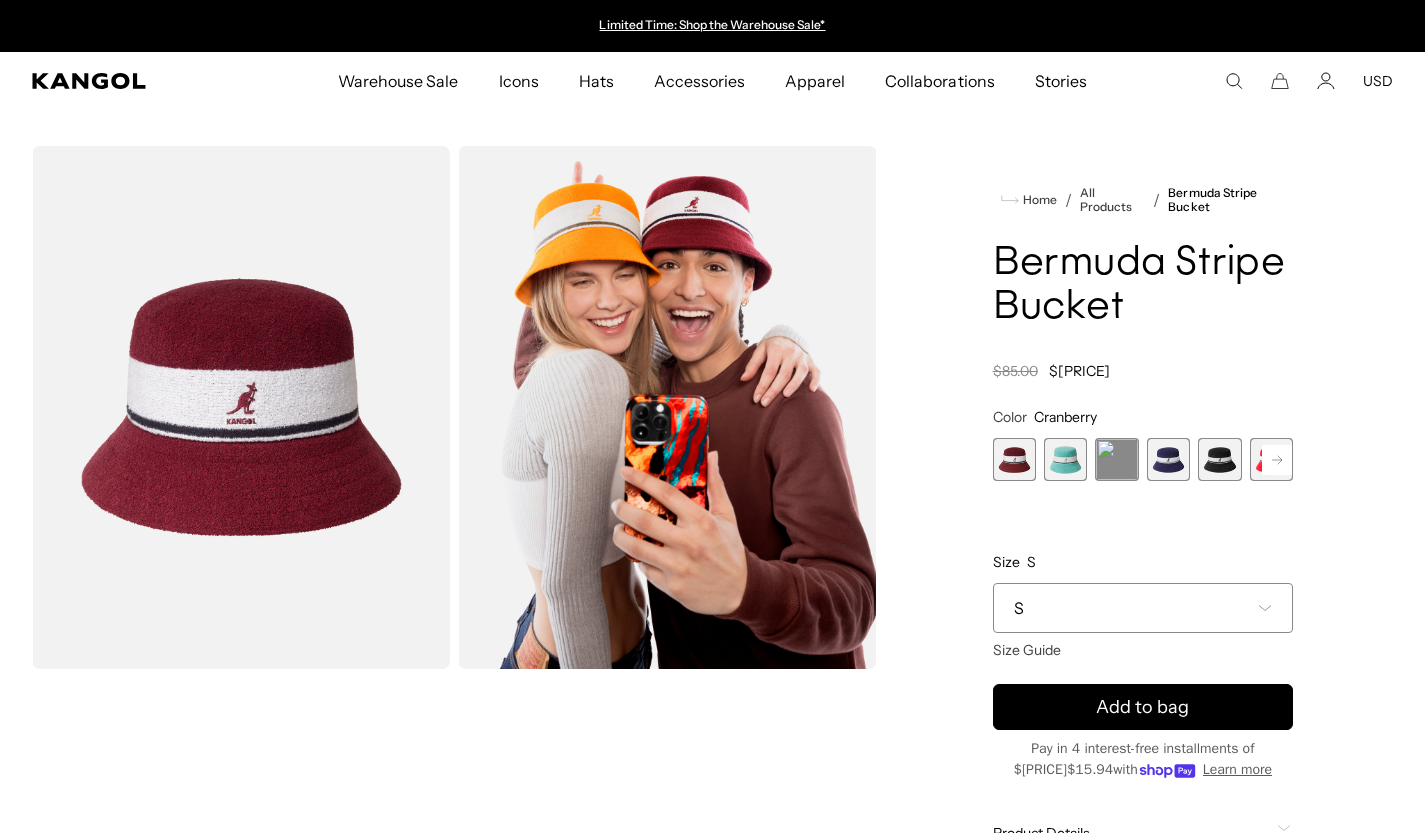 scroll, scrollTop: 0, scrollLeft: 0, axis: both 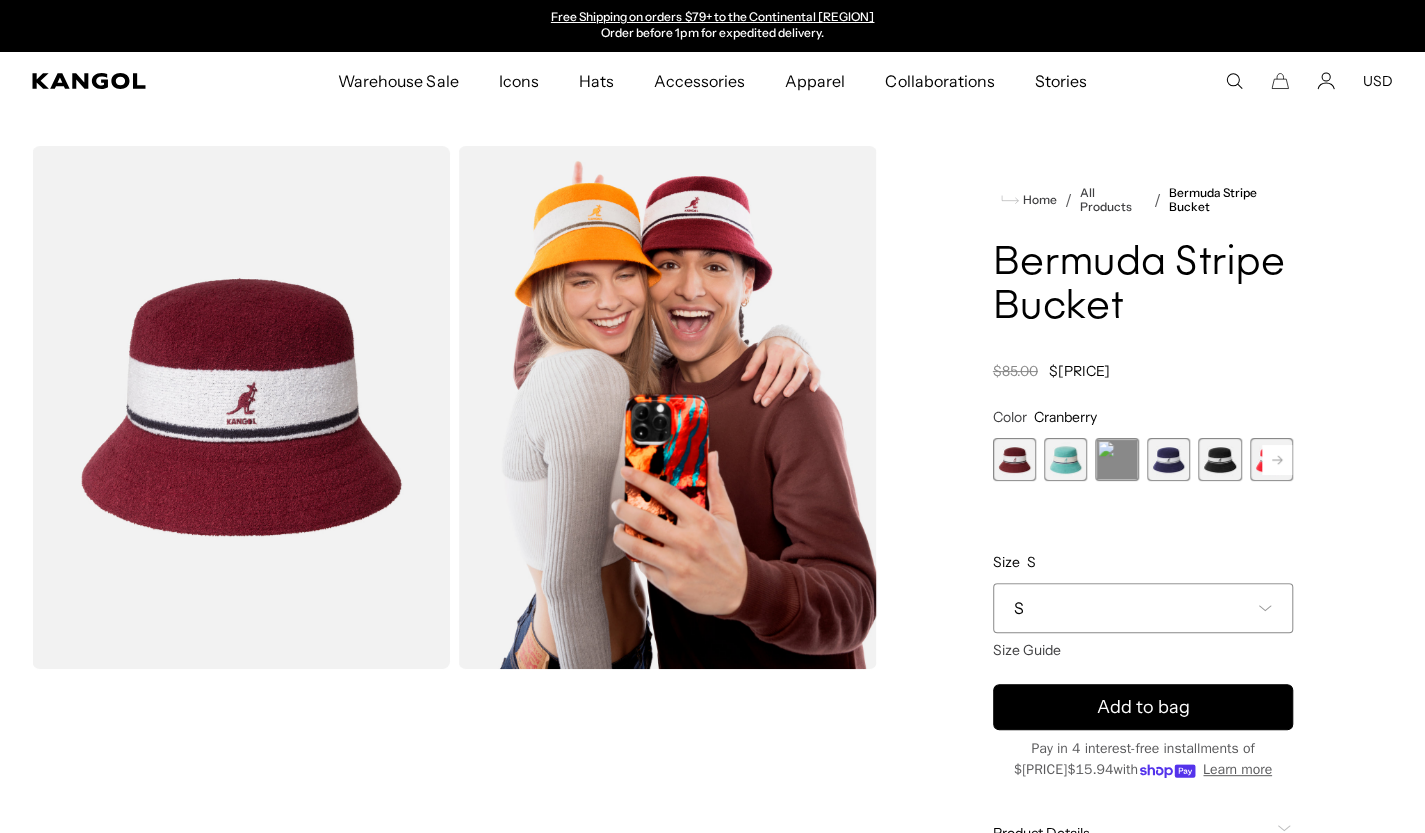 click at bounding box center [1219, 459] 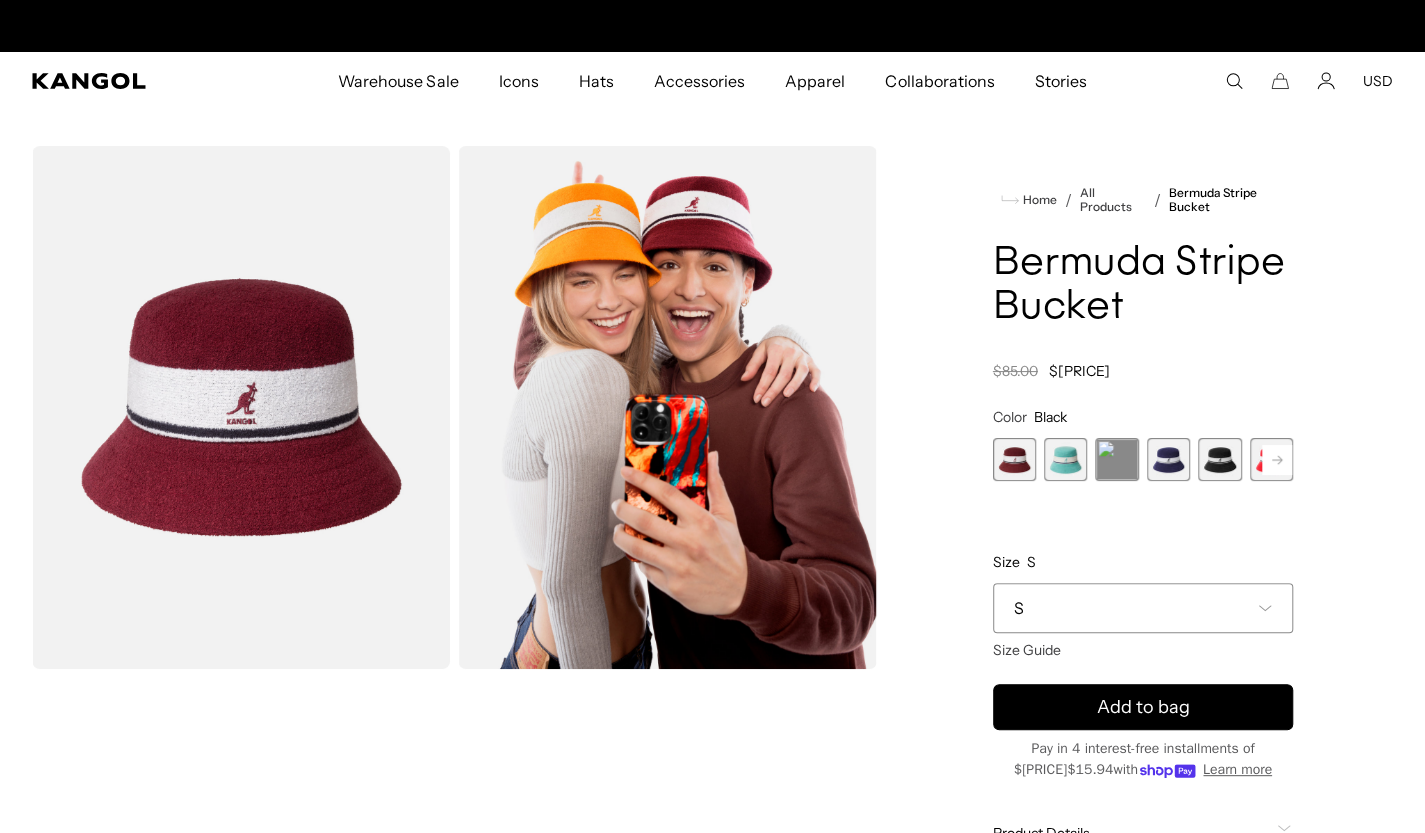 scroll, scrollTop: 0, scrollLeft: 412, axis: horizontal 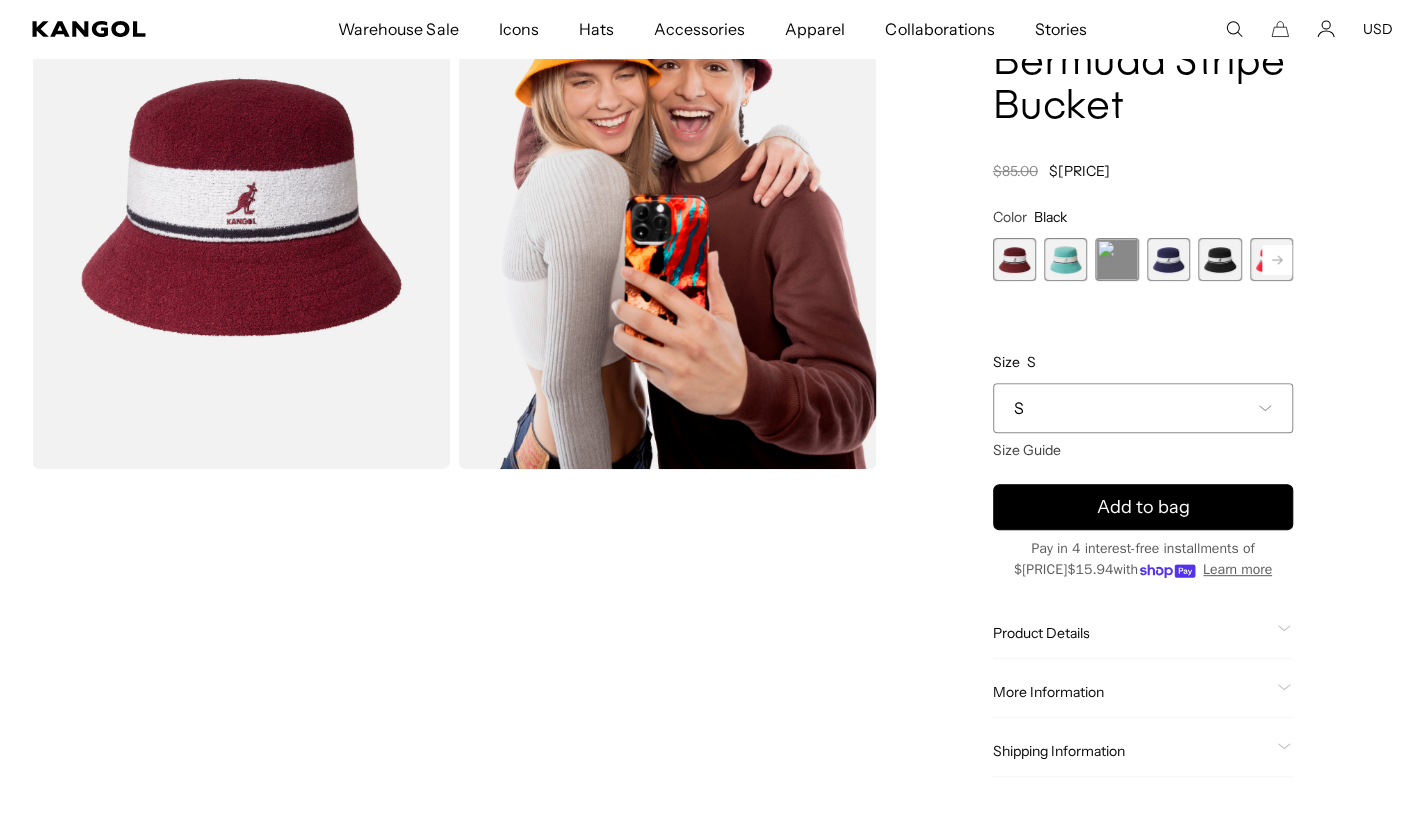 click at bounding box center [1219, 259] 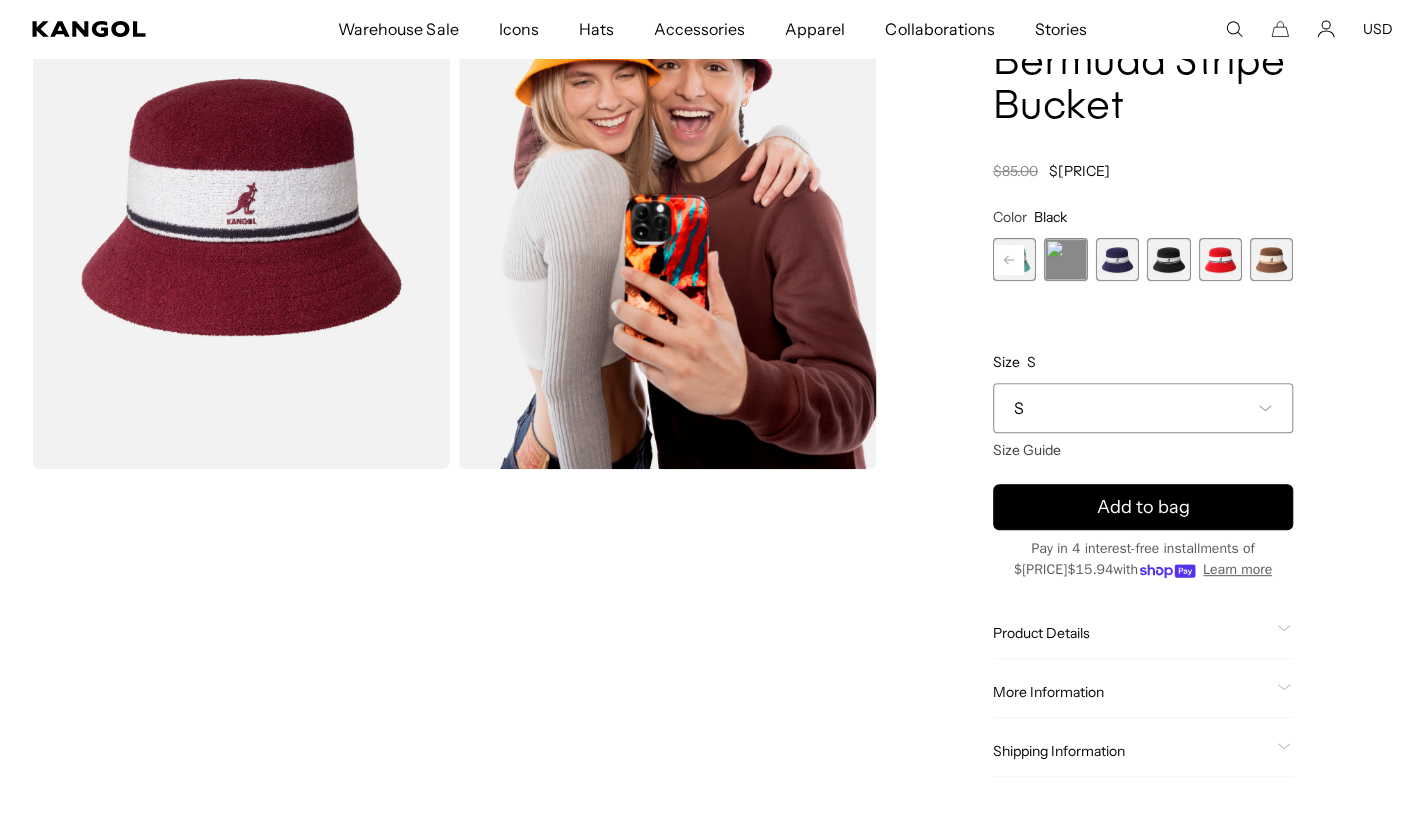 click at bounding box center (1168, 259) 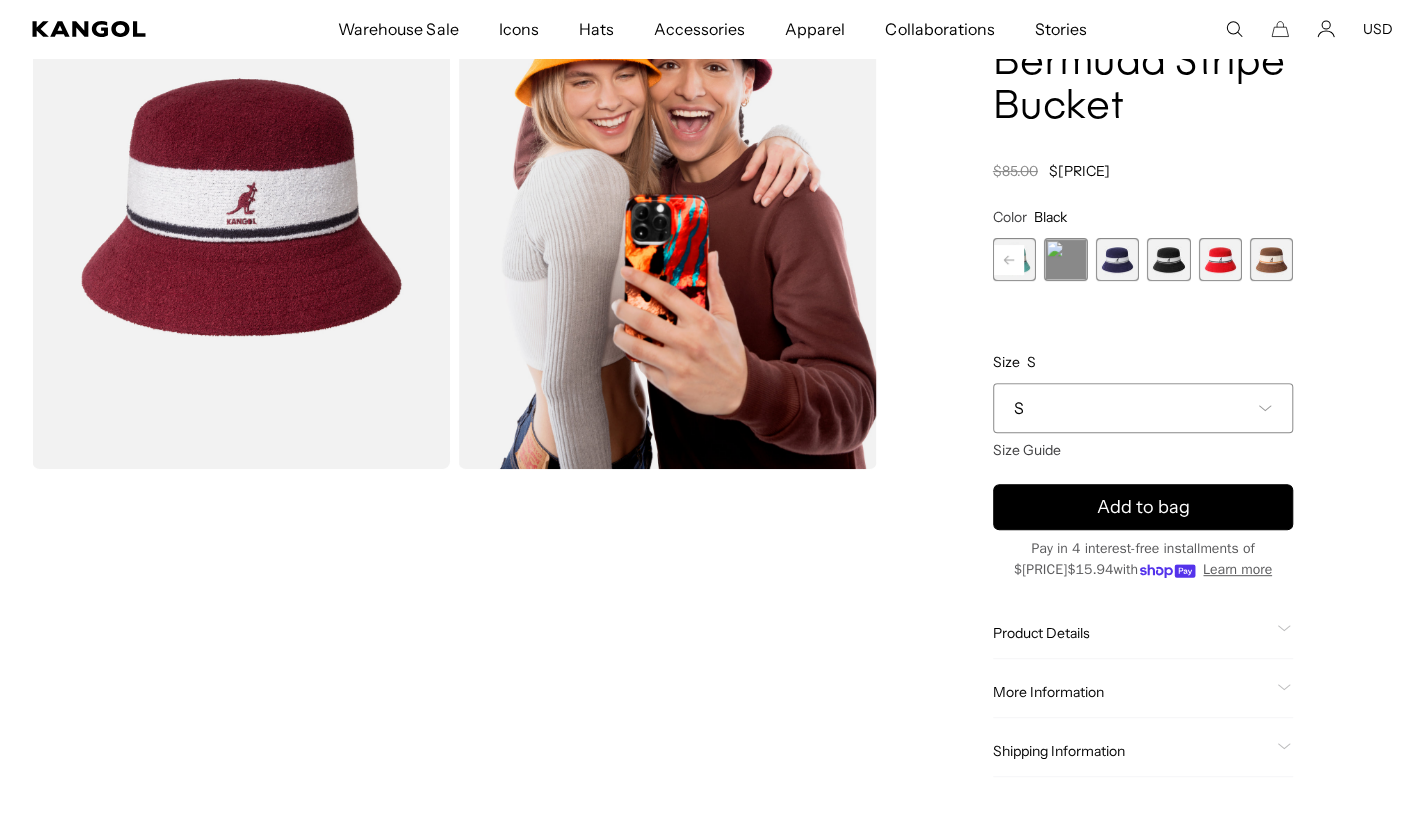 scroll, scrollTop: 0, scrollLeft: 0, axis: both 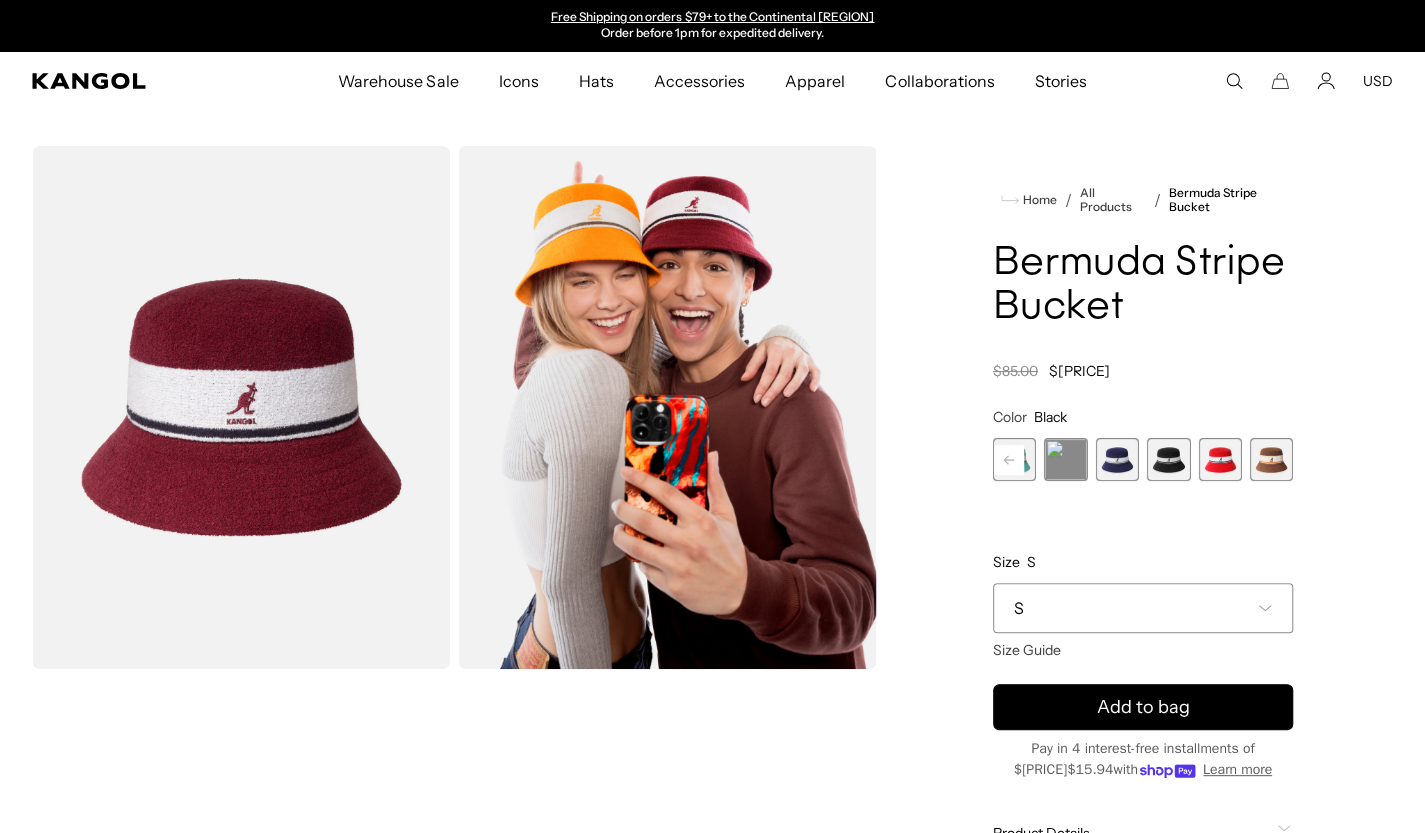 click at bounding box center [1168, 459] 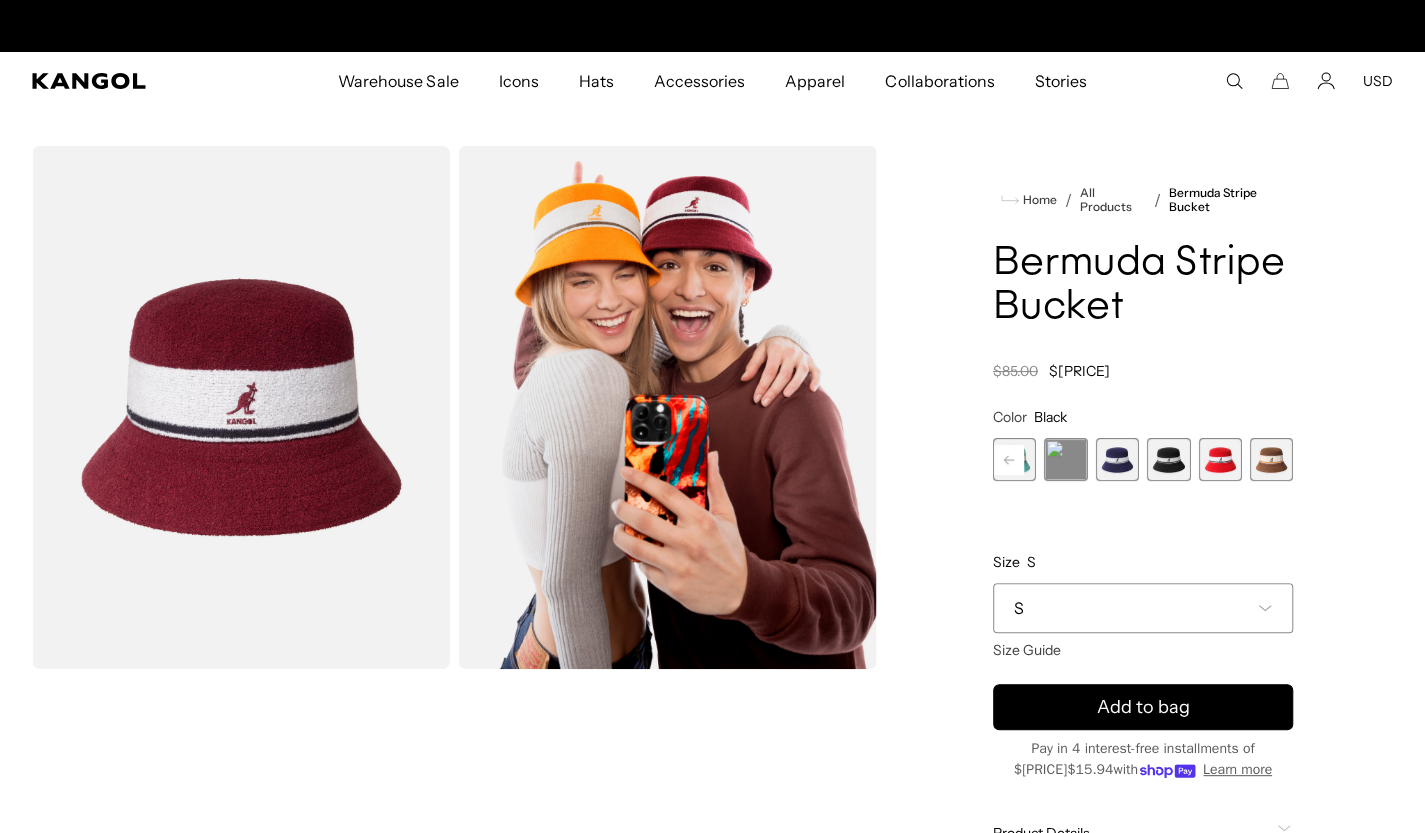 scroll, scrollTop: 0, scrollLeft: 0, axis: both 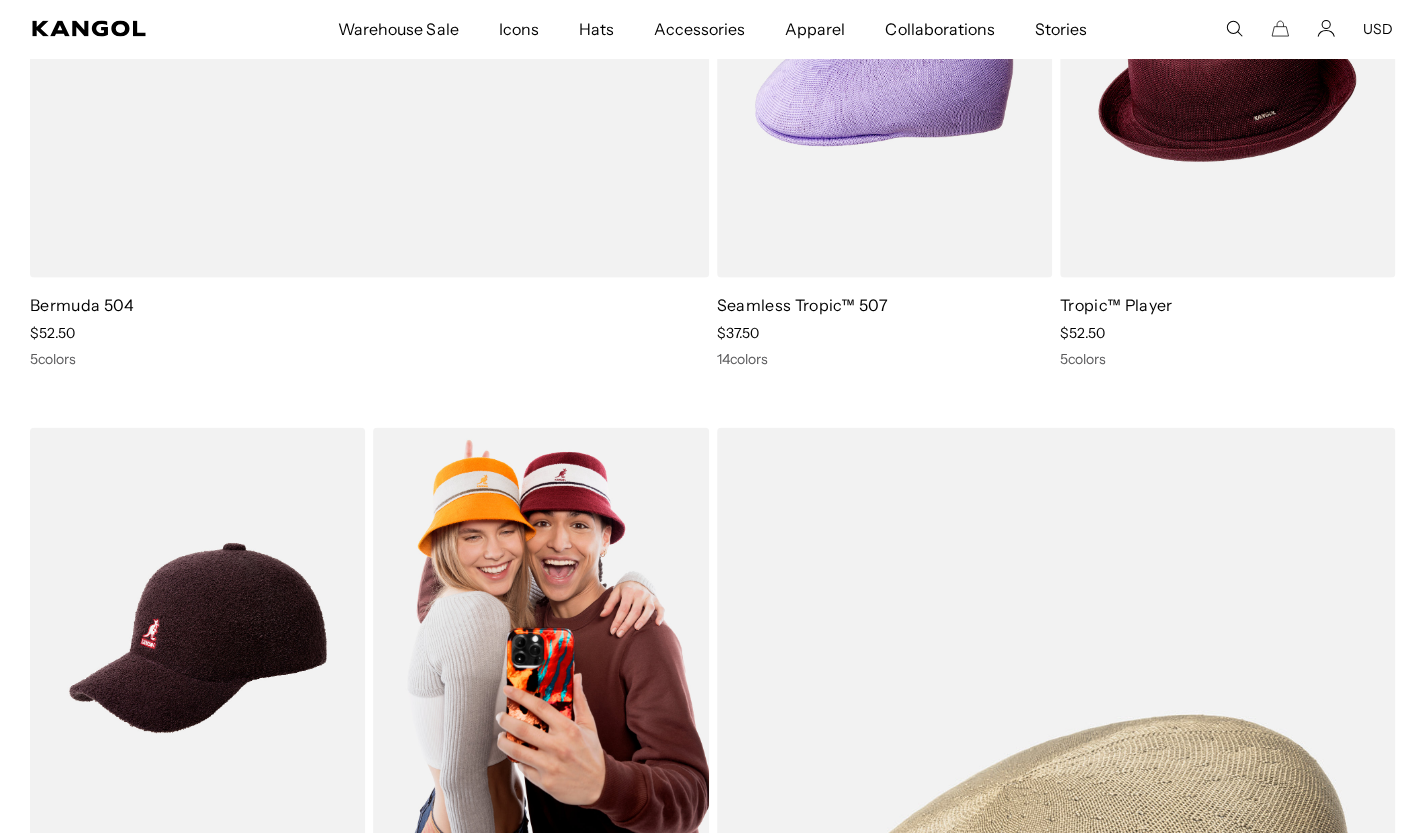 click at bounding box center [540, 638] 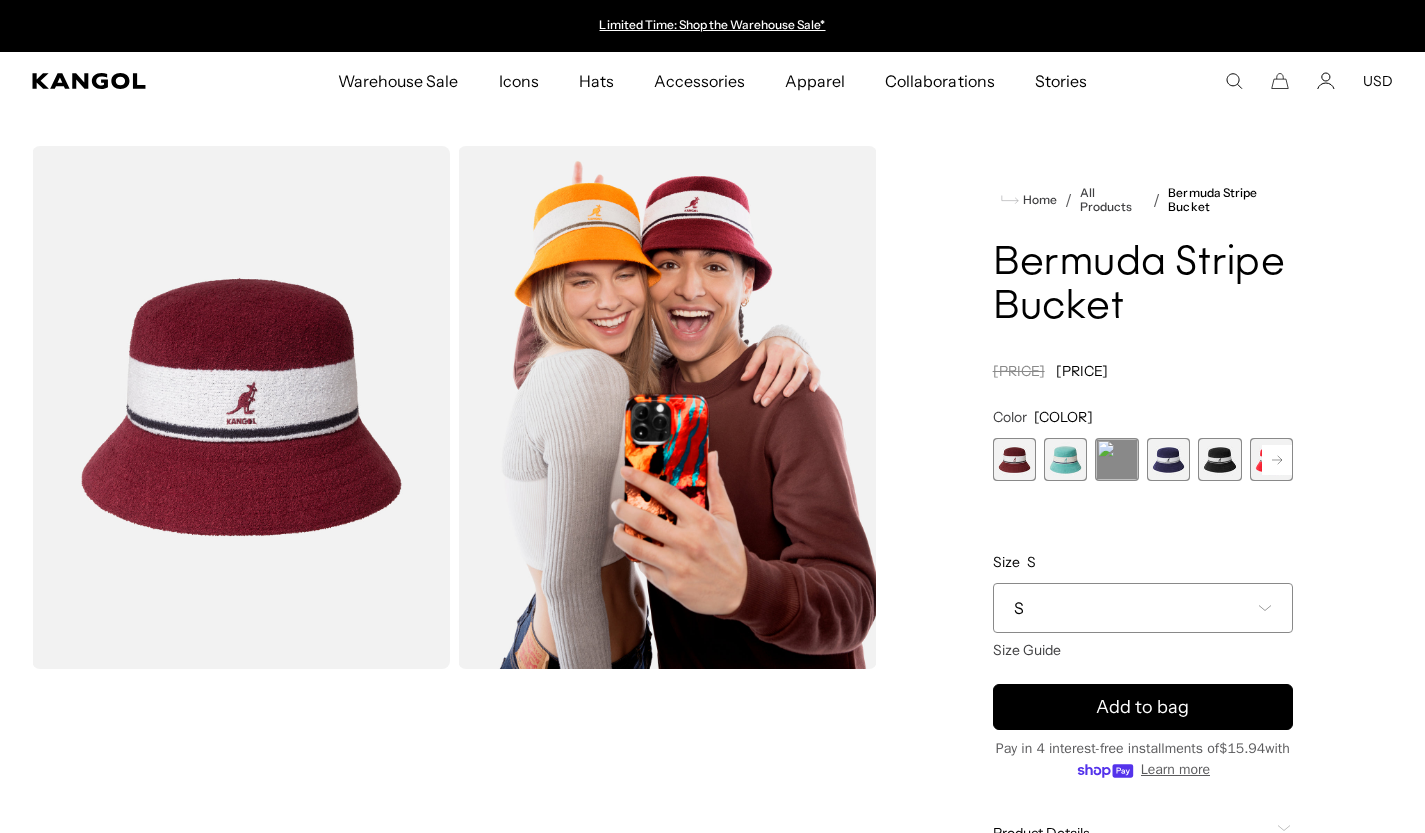 scroll, scrollTop: 0, scrollLeft: 0, axis: both 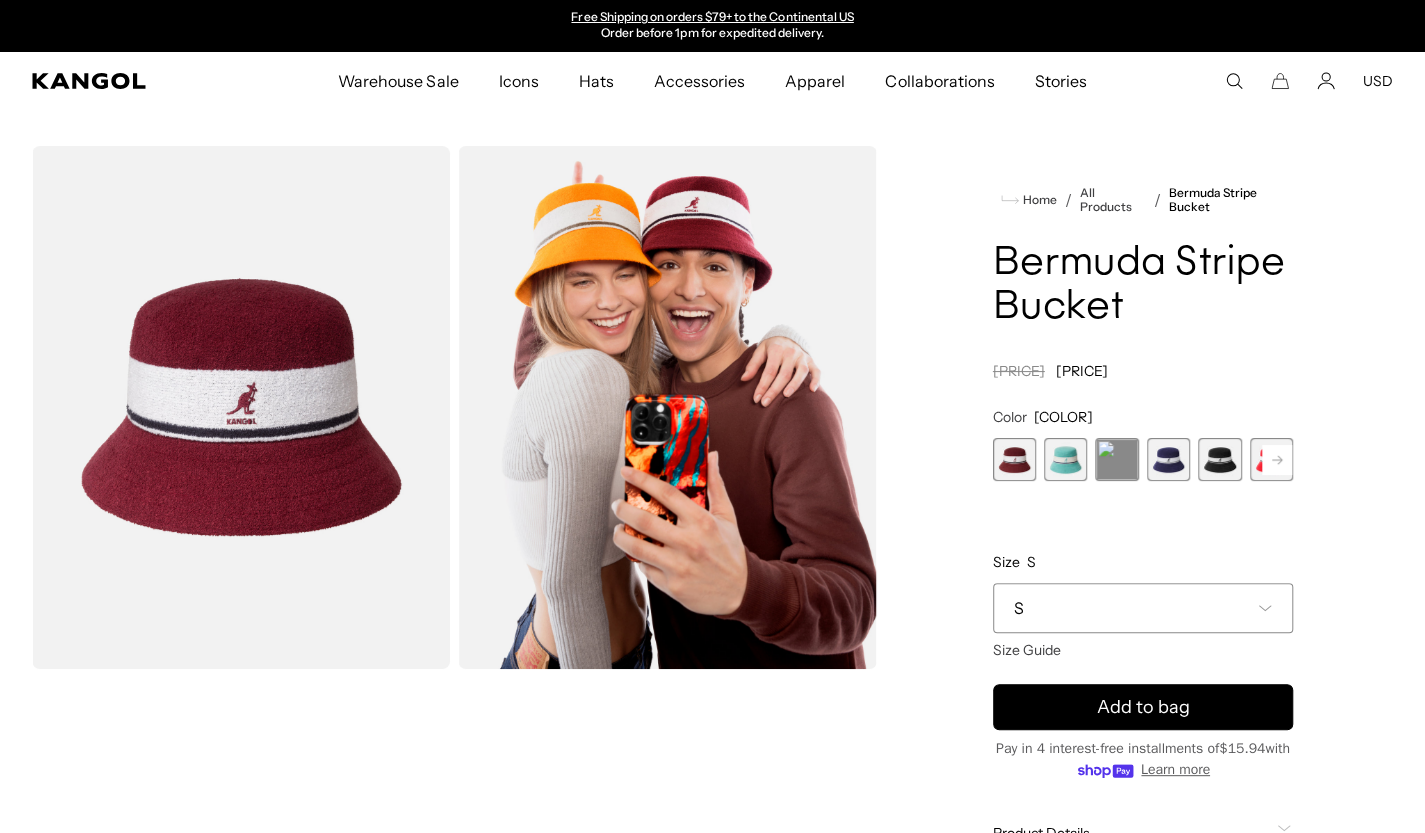 click on "Warehouse Sale
Warehouse Sale
Limited Time: Select Spring Styles on Sale
All Sale Hats
All Sale Accessories
Icons
Icons" at bounding box center [712, 81] 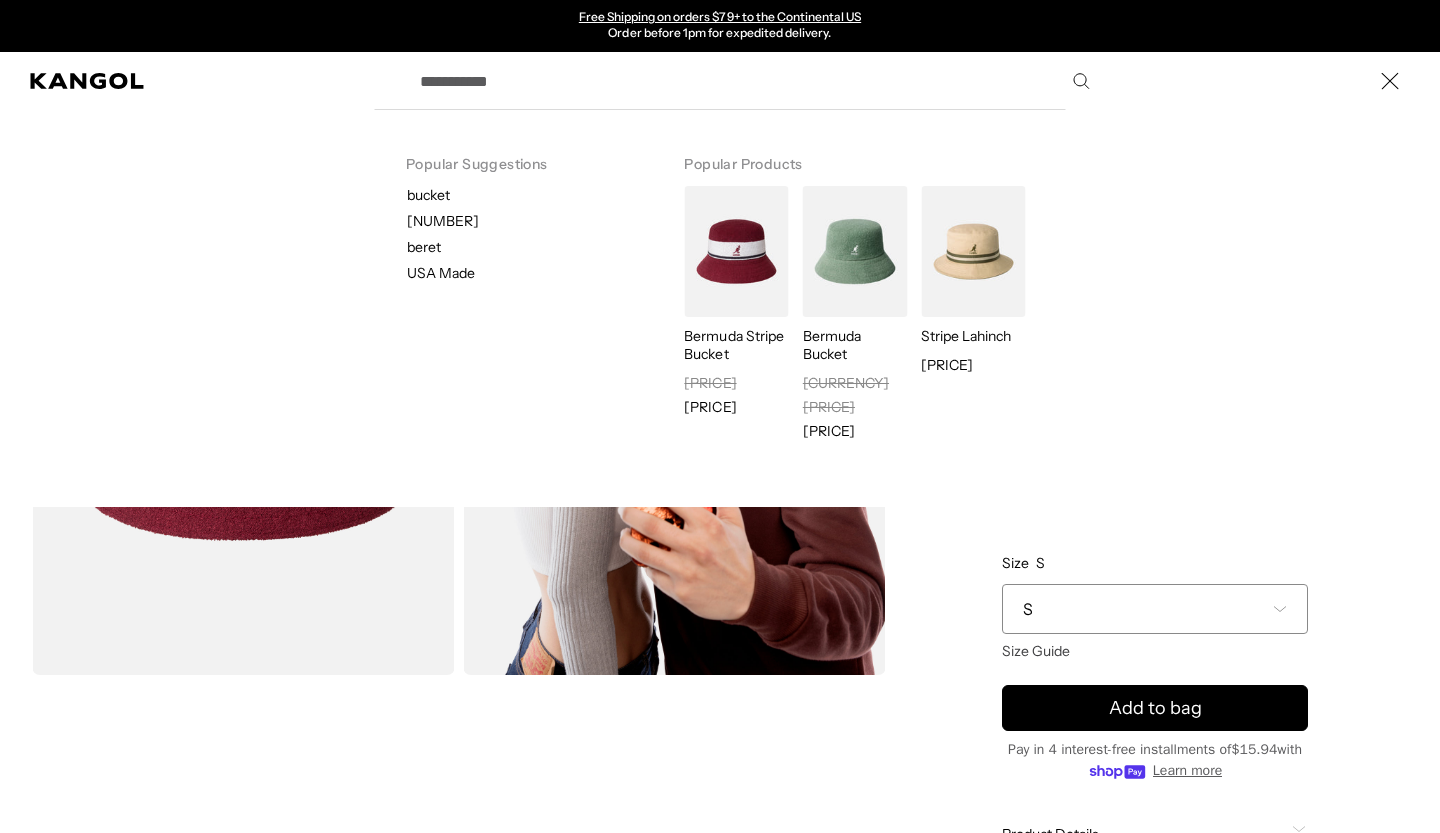 paste on "**********" 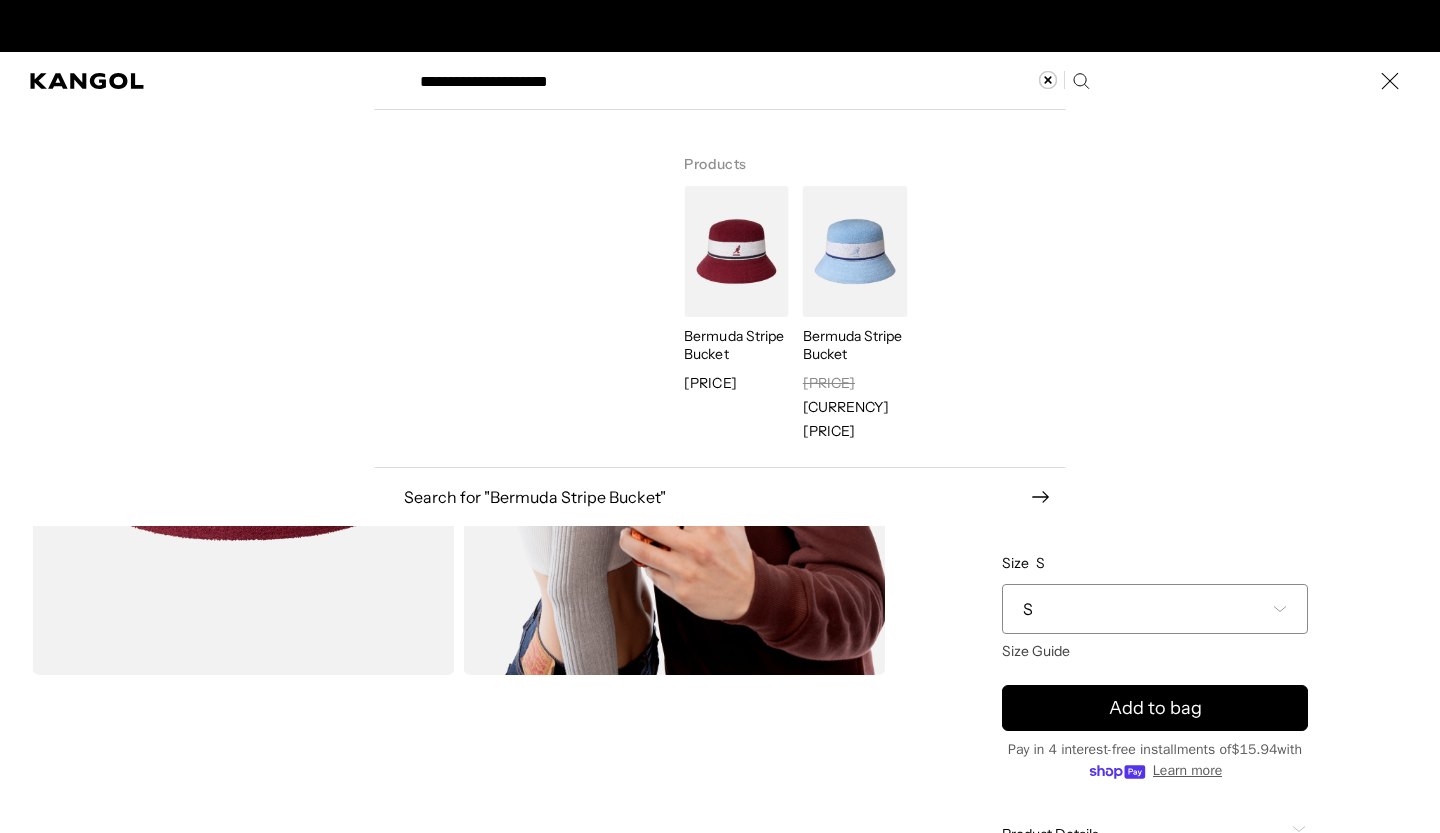 scroll, scrollTop: 0, scrollLeft: 412, axis: horizontal 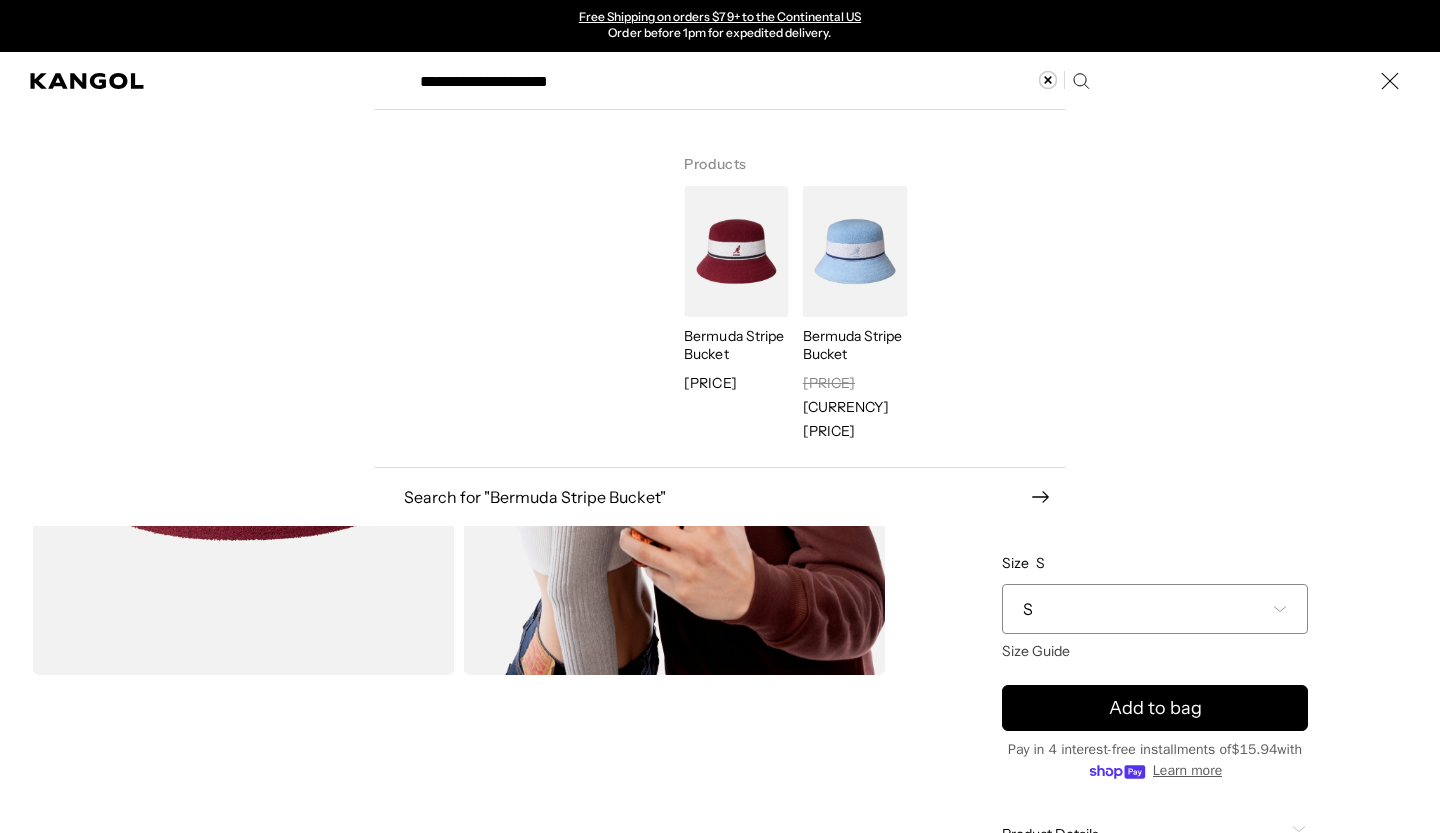 type on "**********" 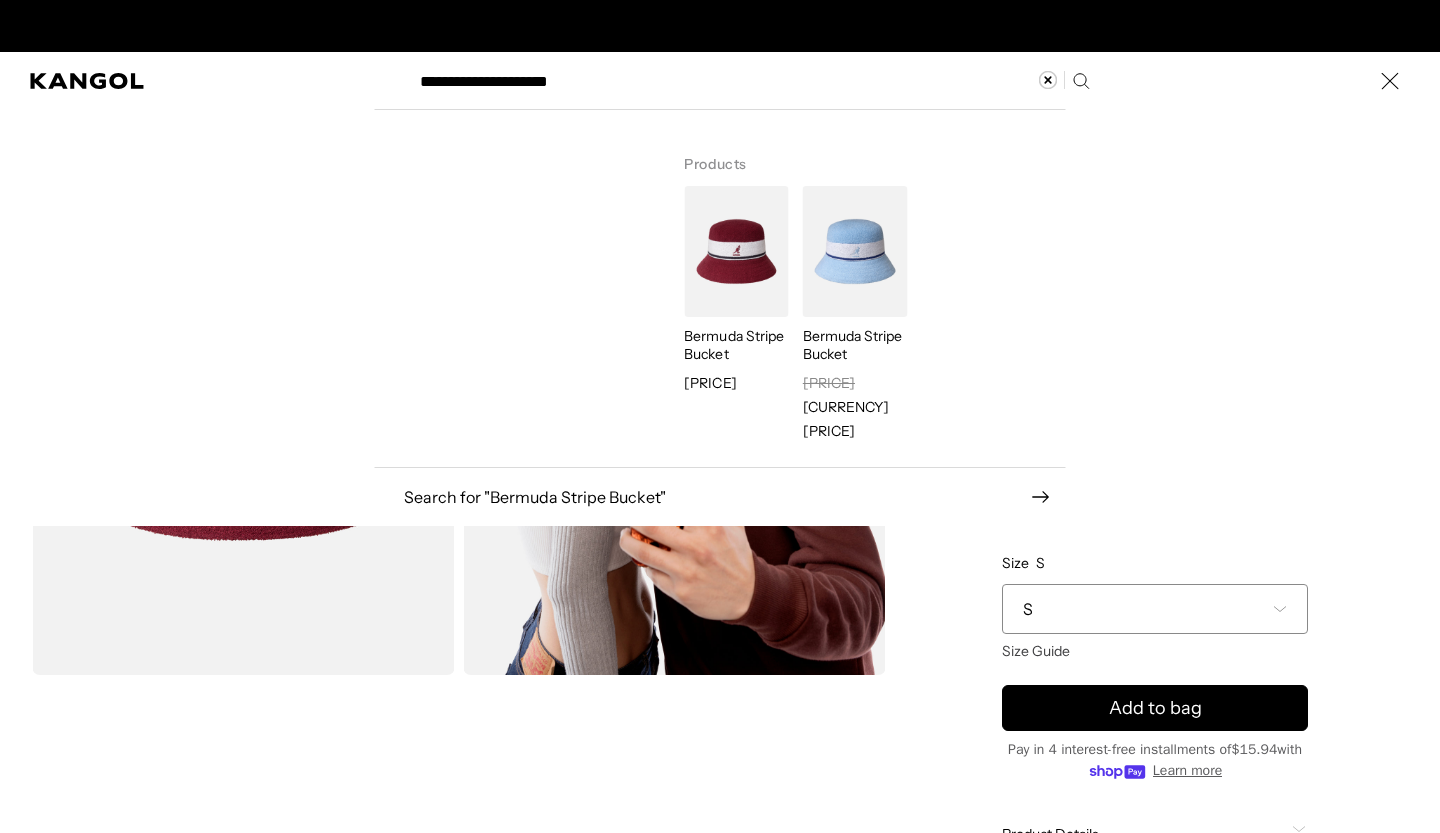 scroll, scrollTop: 0, scrollLeft: 0, axis: both 